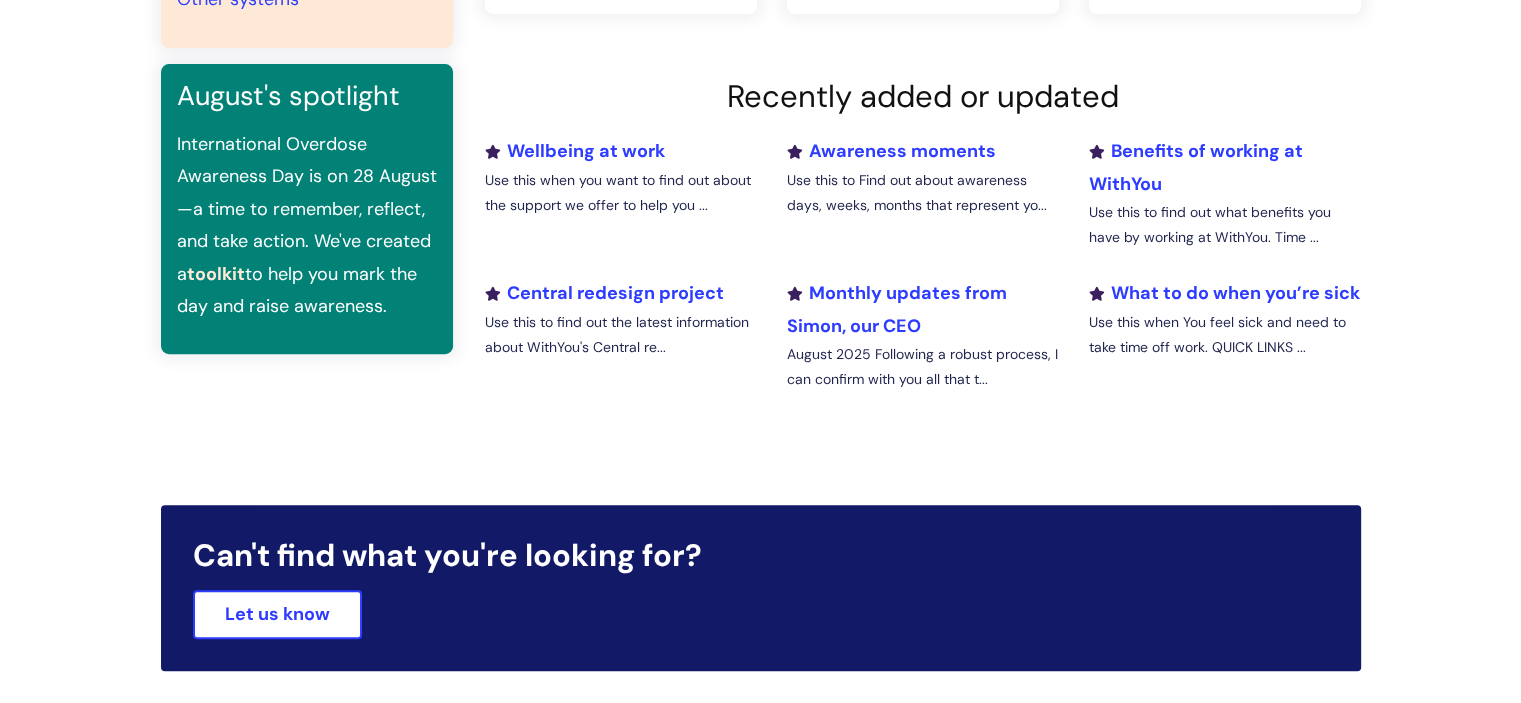 scroll, scrollTop: 162, scrollLeft: 0, axis: vertical 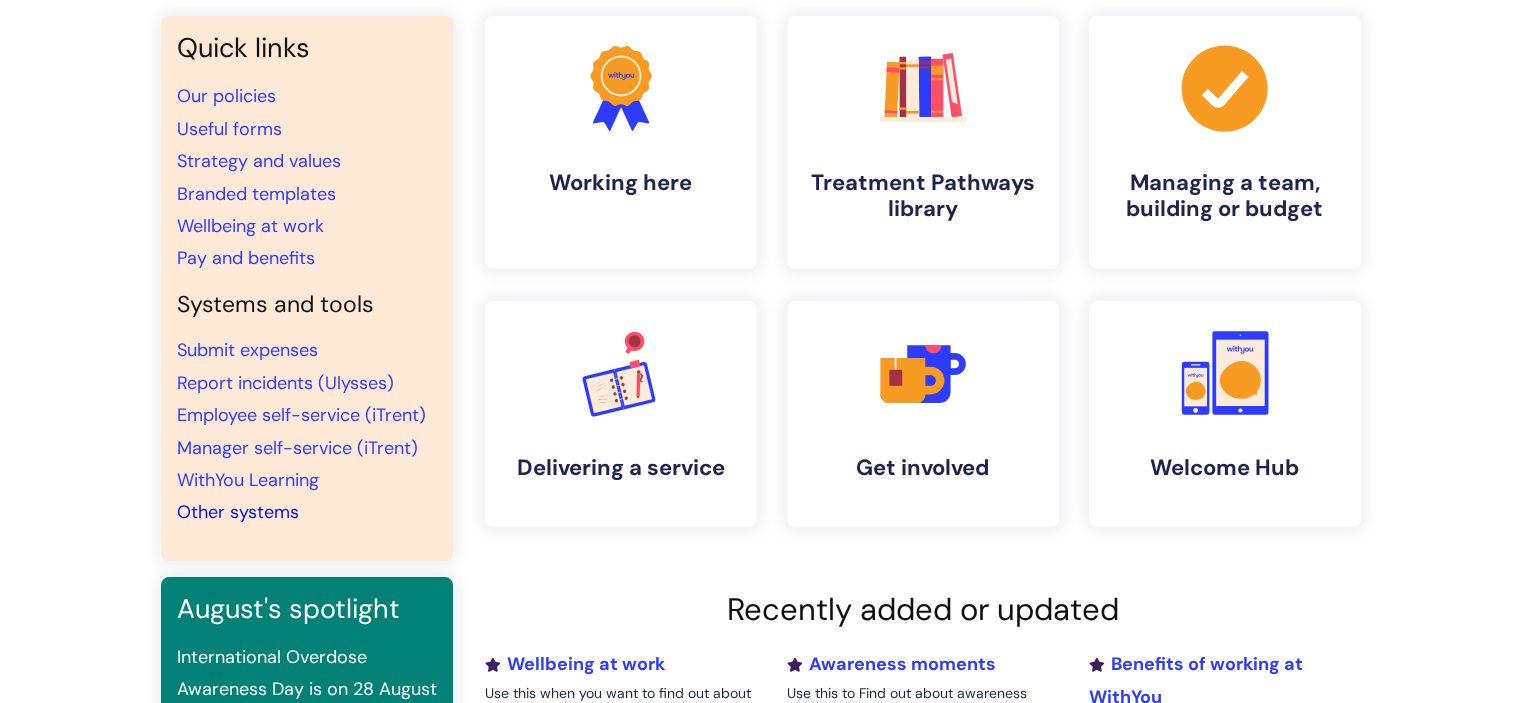click on "Other systems" at bounding box center (238, 512) 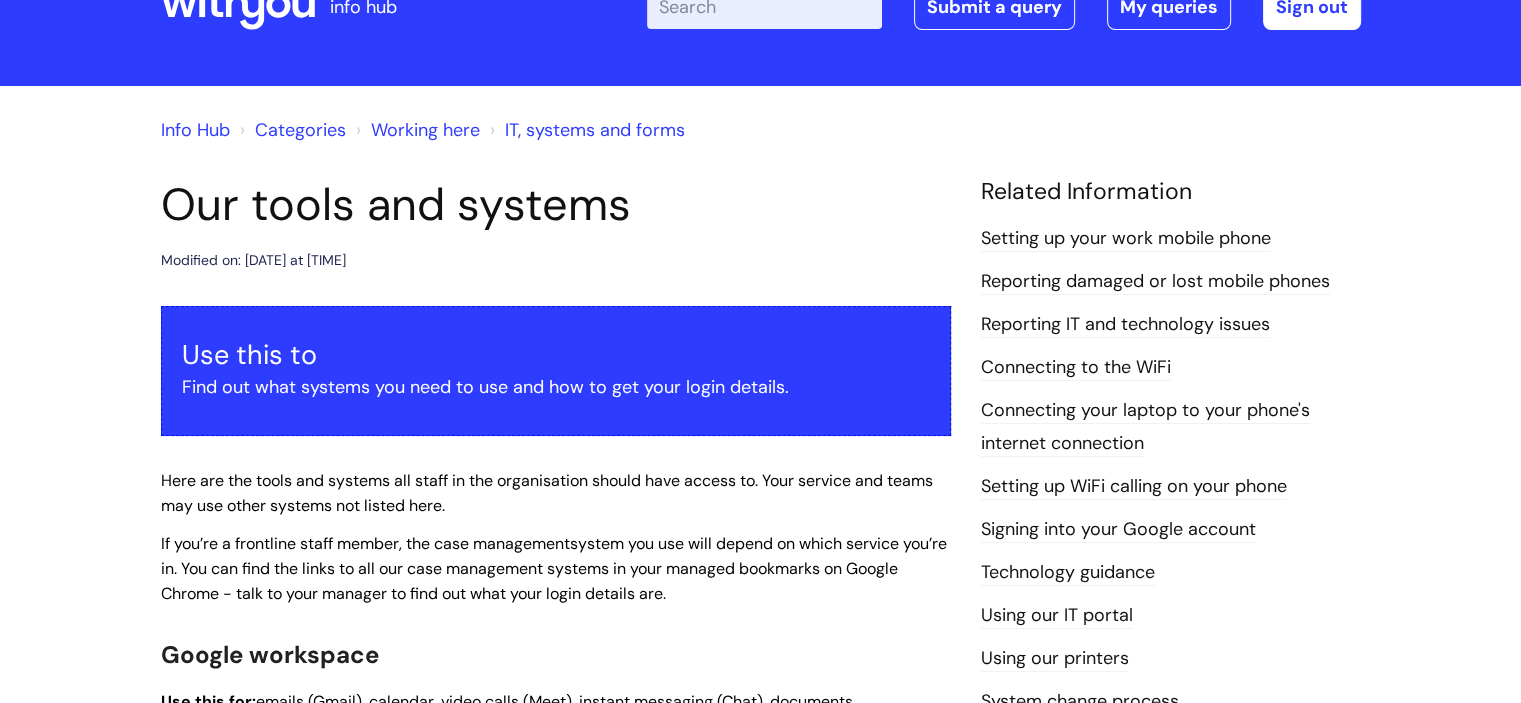 scroll, scrollTop: 0, scrollLeft: 0, axis: both 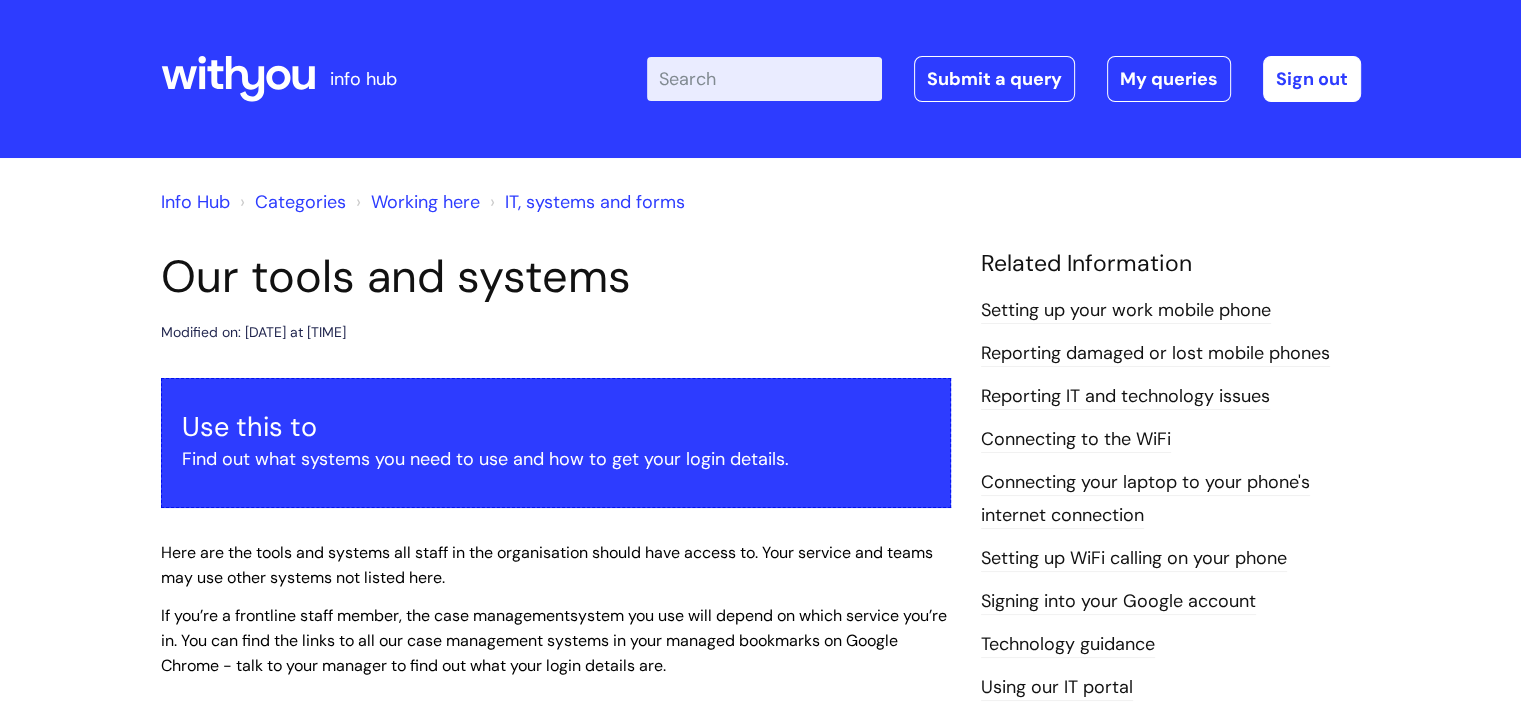 click on "Info Hub" at bounding box center (195, 202) 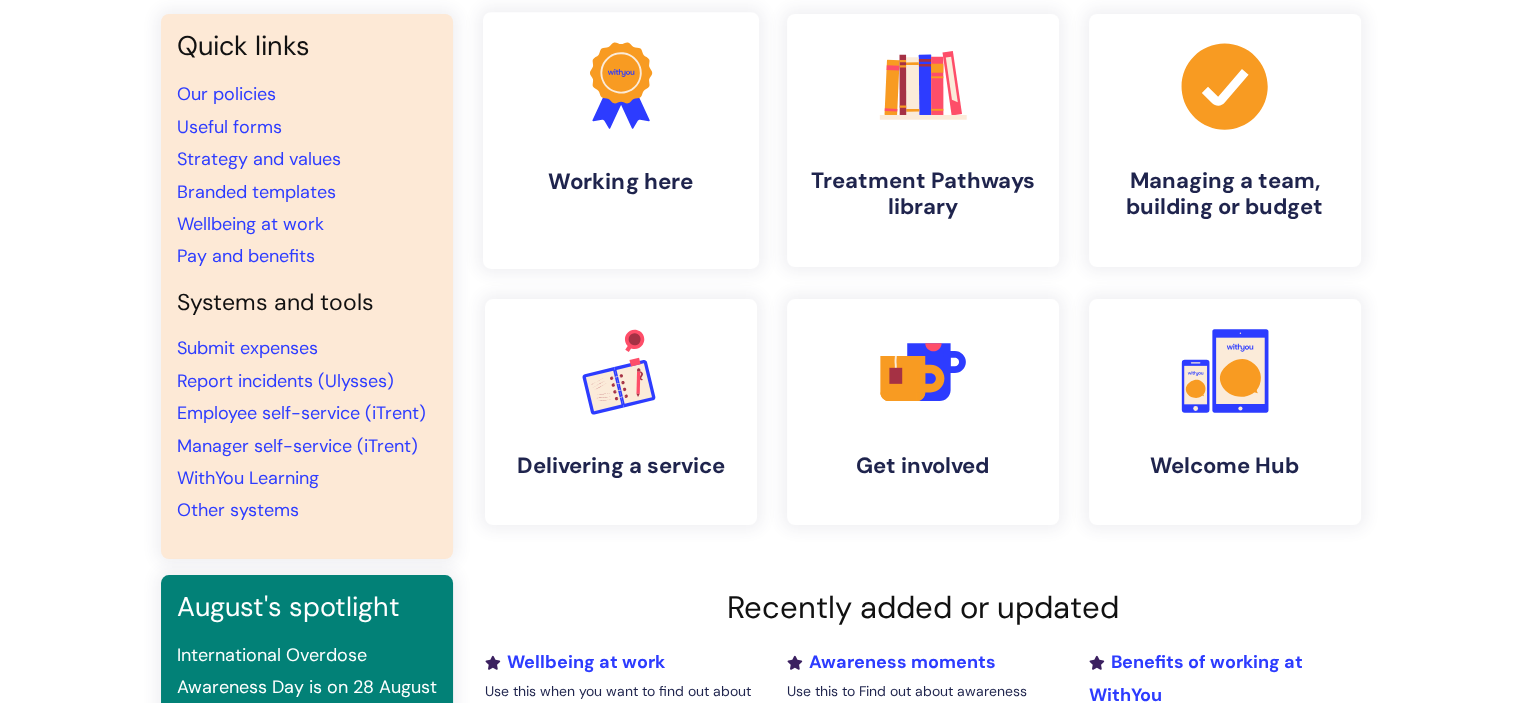 scroll, scrollTop: 0, scrollLeft: 0, axis: both 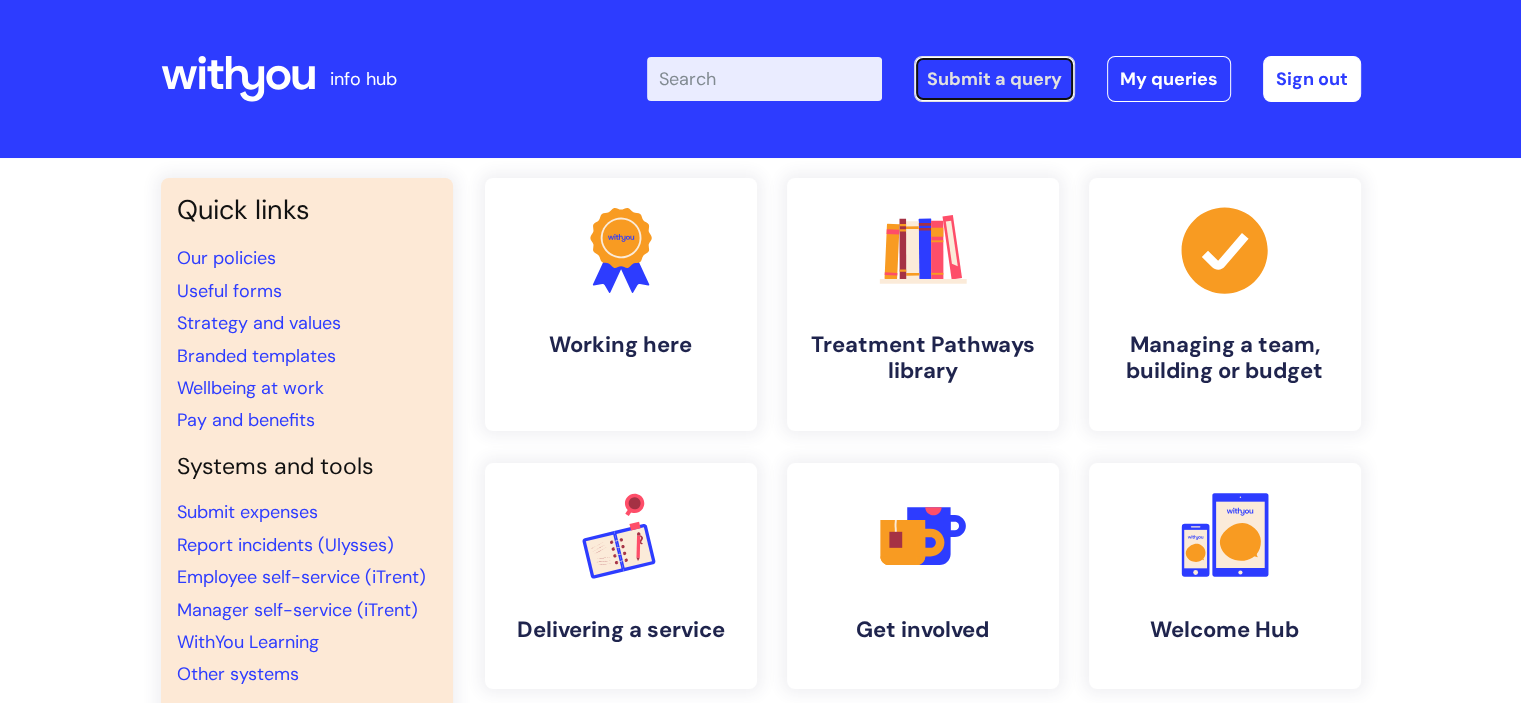 click on "Submit a query" at bounding box center [994, 79] 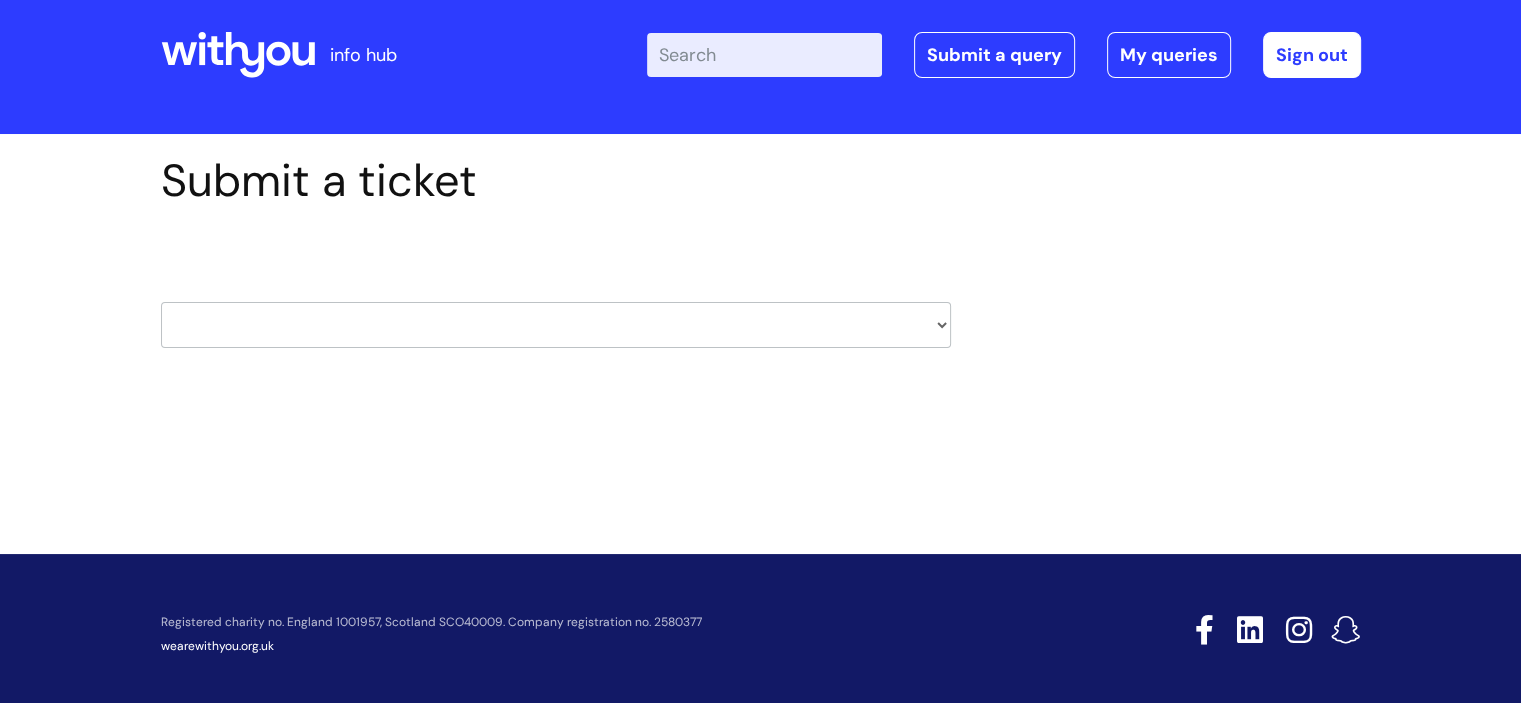 scroll, scrollTop: 36, scrollLeft: 0, axis: vertical 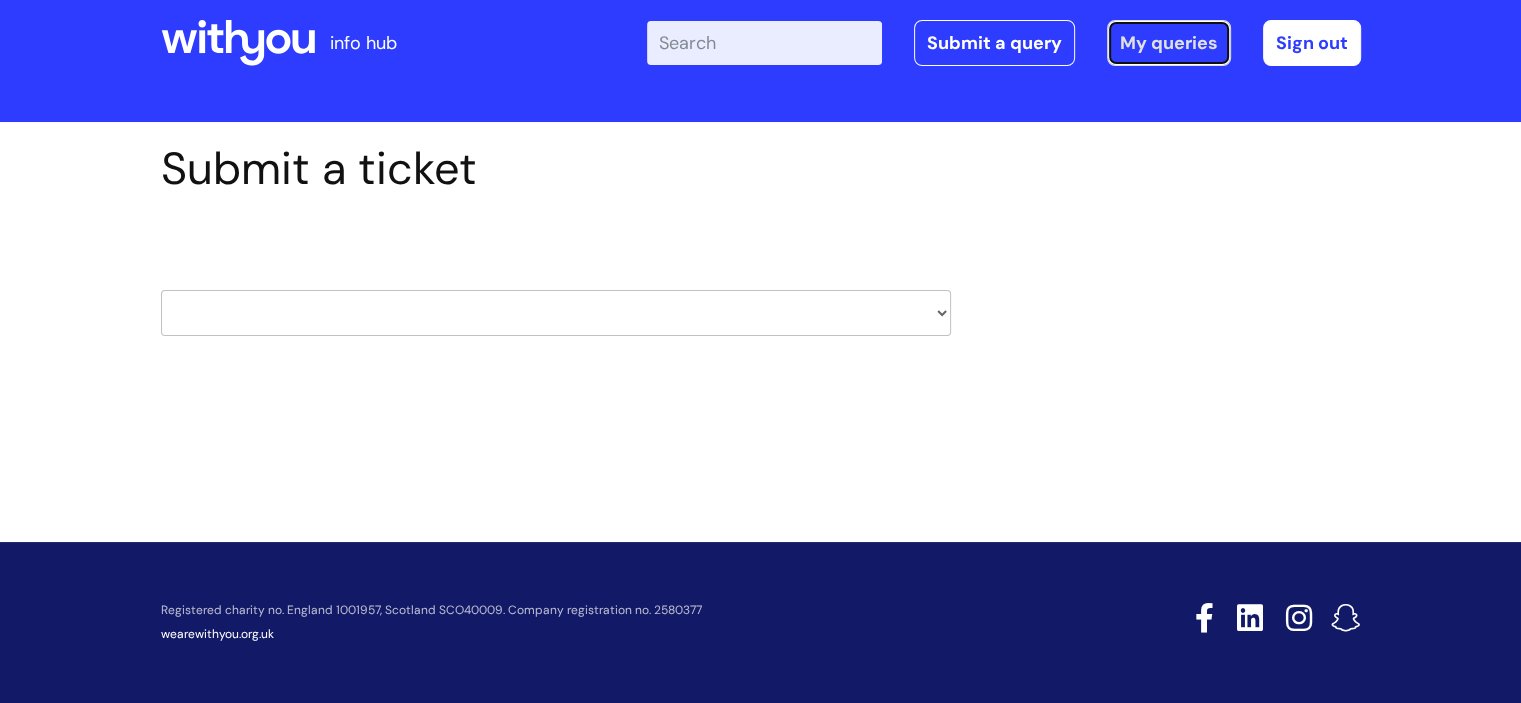 click on "My queries" at bounding box center [1169, 43] 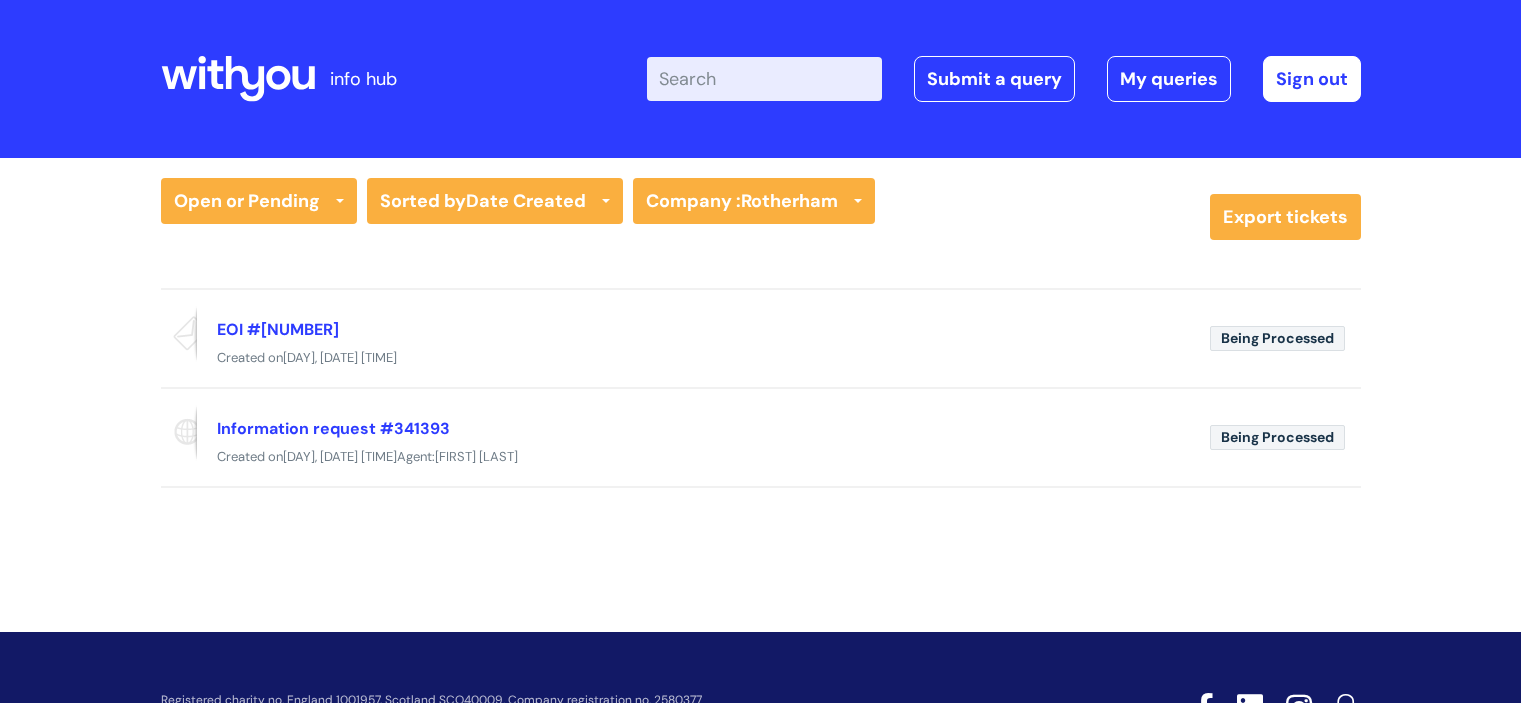 scroll, scrollTop: 0, scrollLeft: 0, axis: both 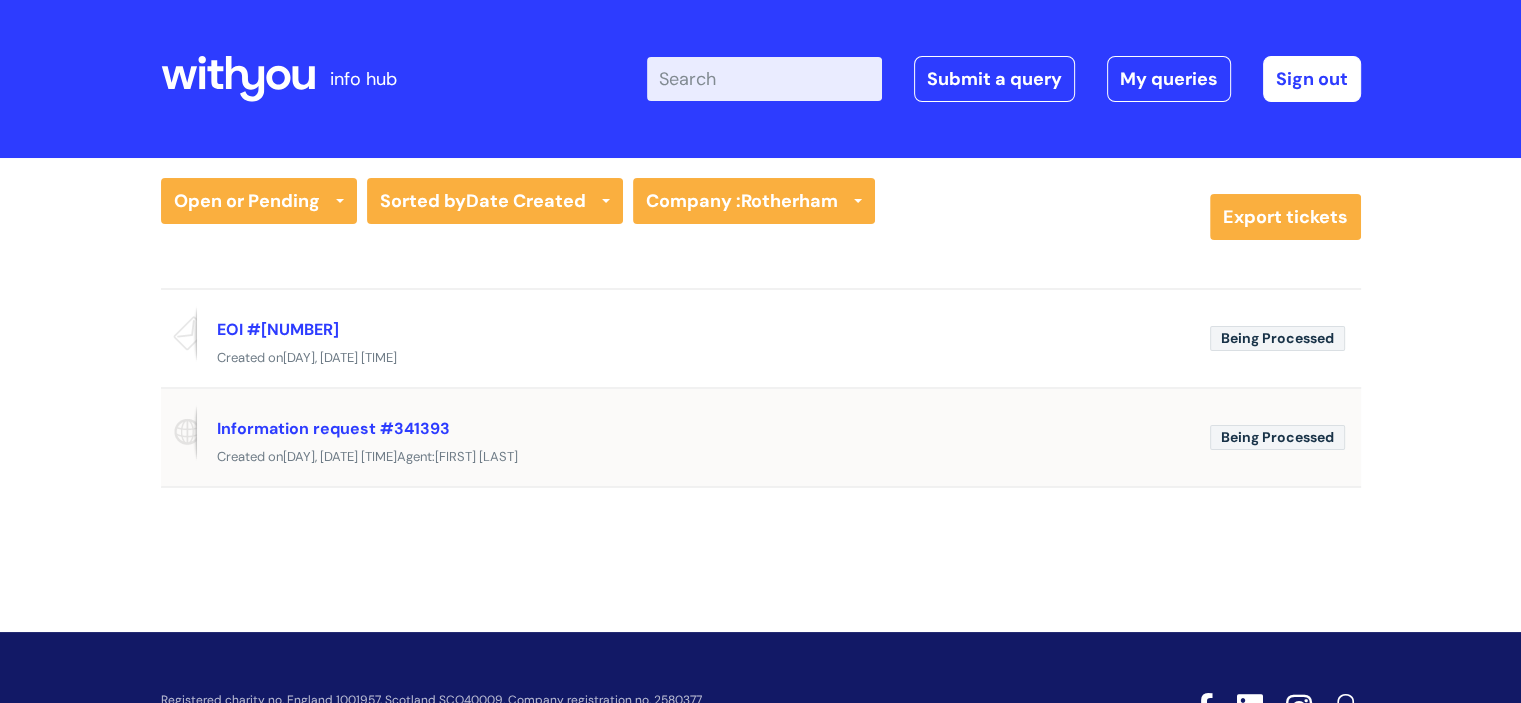 click on "Created on  [DAY], [DATE] [TIME]
Agent:  [FIRST] [LAST]" at bounding box center (761, 457) 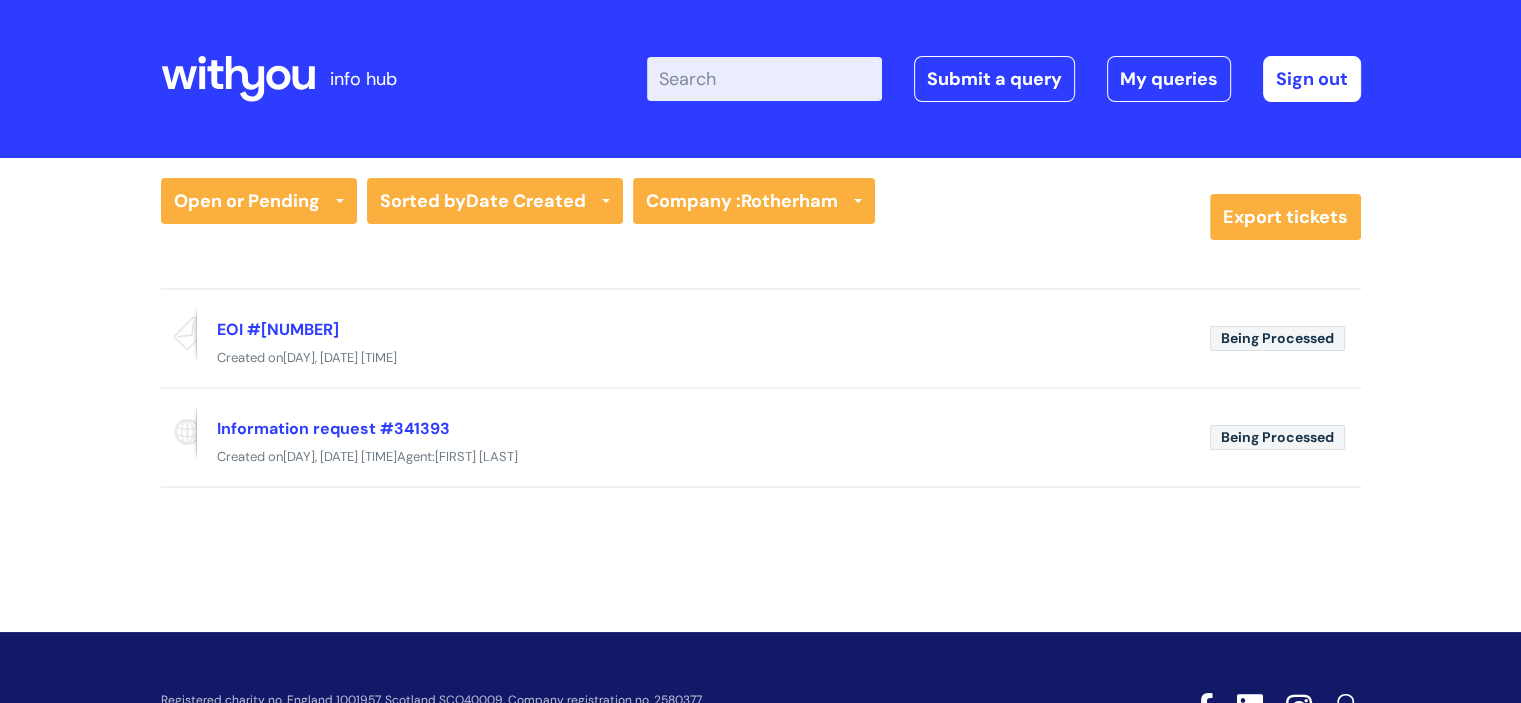 click on "Company :  [CITY]
All Companies [CITY] WithYou Current Staff
Export tickets" at bounding box center [761, 217] 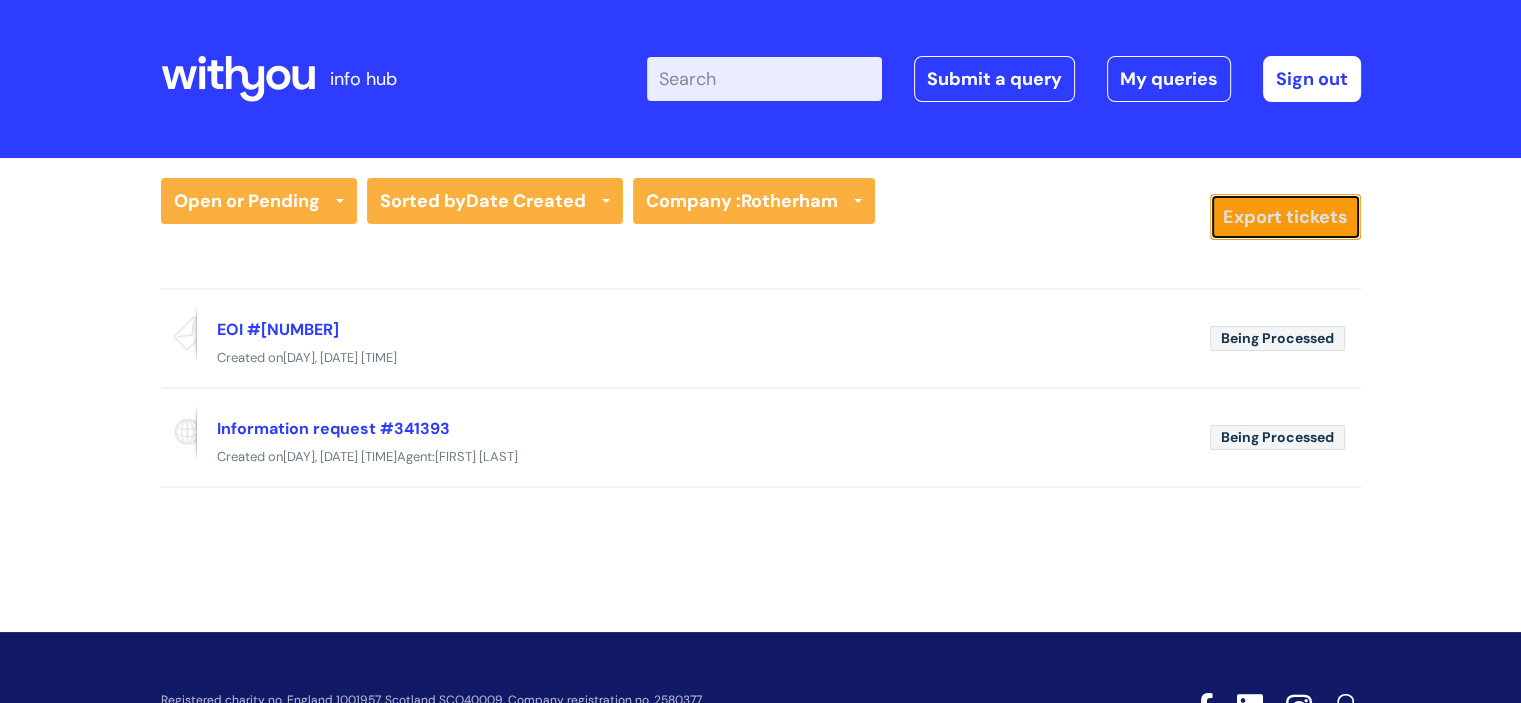 click on "Export tickets" at bounding box center (1285, 217) 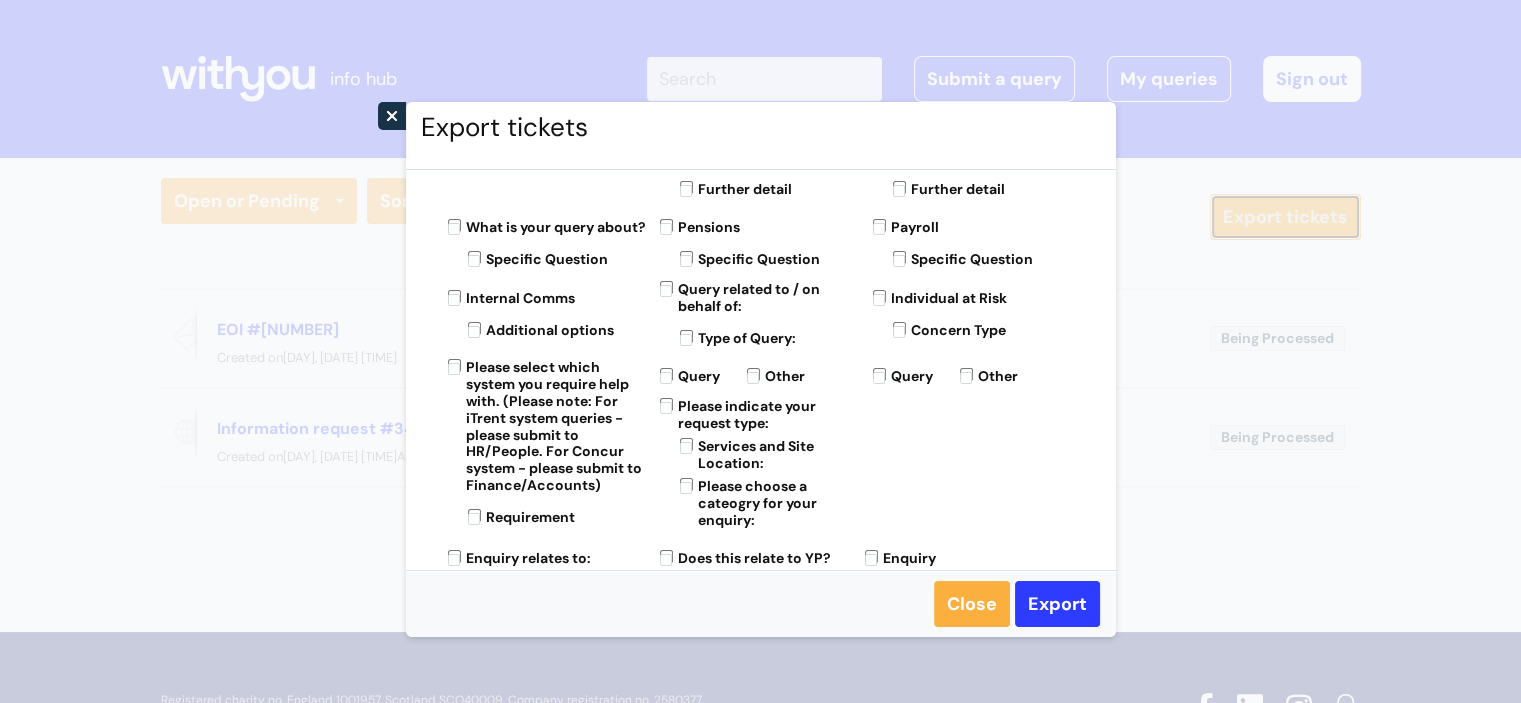 scroll, scrollTop: 700, scrollLeft: 0, axis: vertical 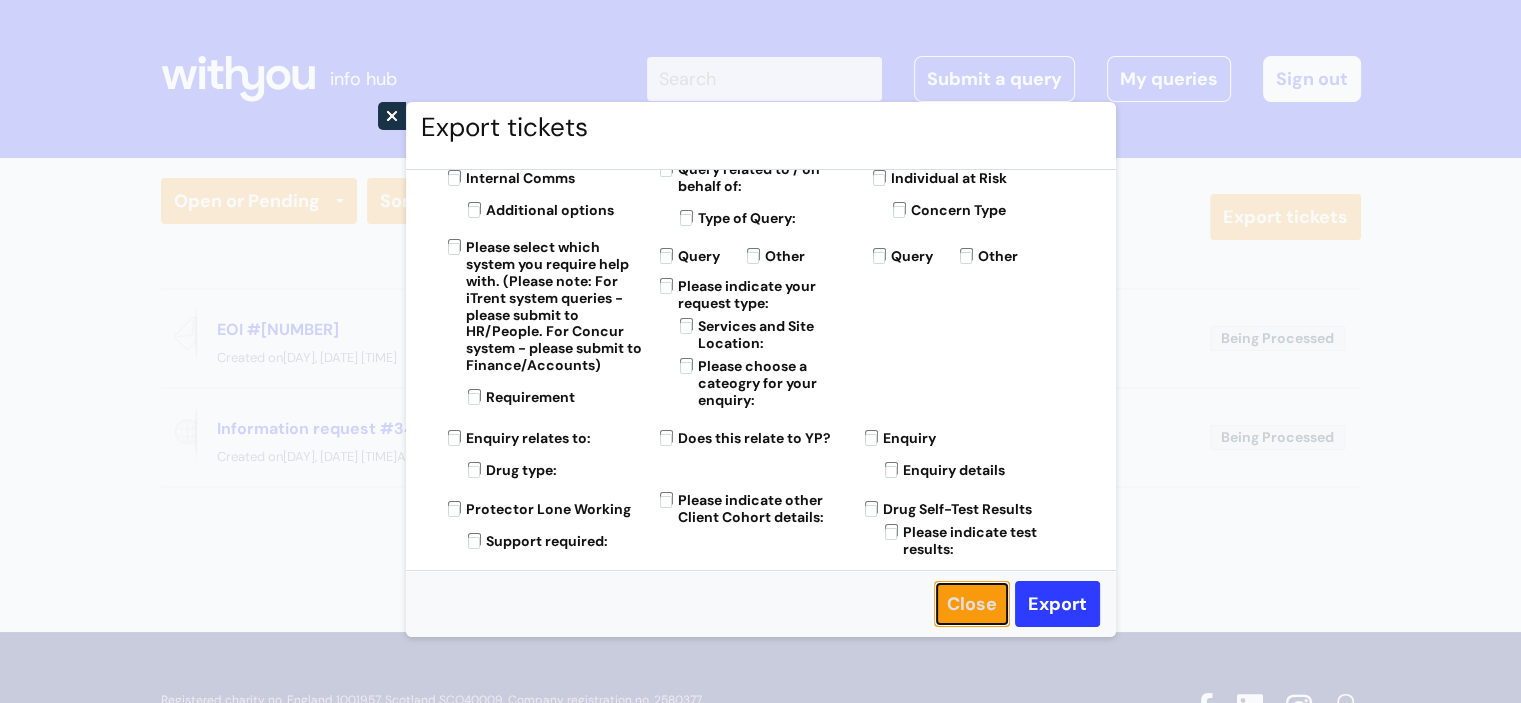 click on "Close" at bounding box center (972, 604) 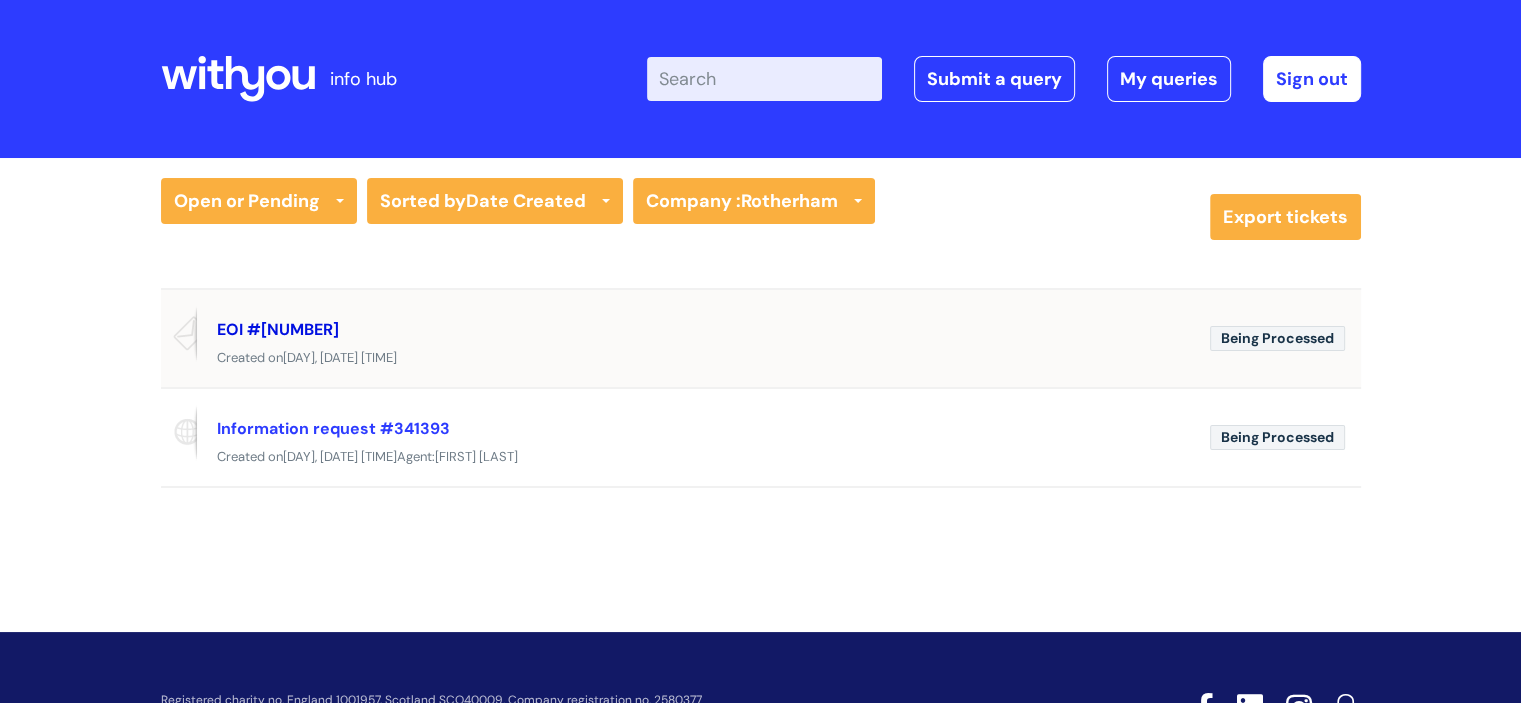 click on "EOI #341398" at bounding box center (278, 329) 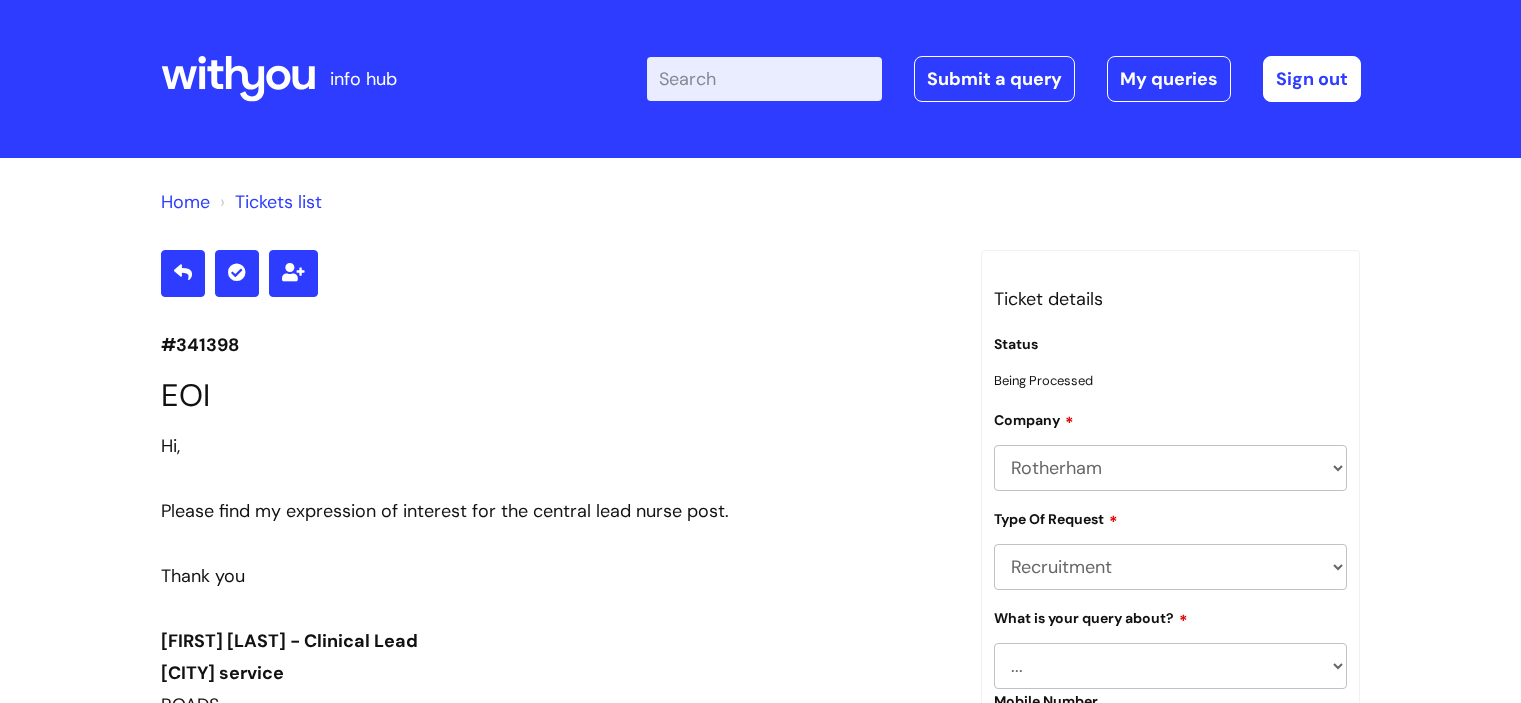 scroll, scrollTop: 1424, scrollLeft: 0, axis: vertical 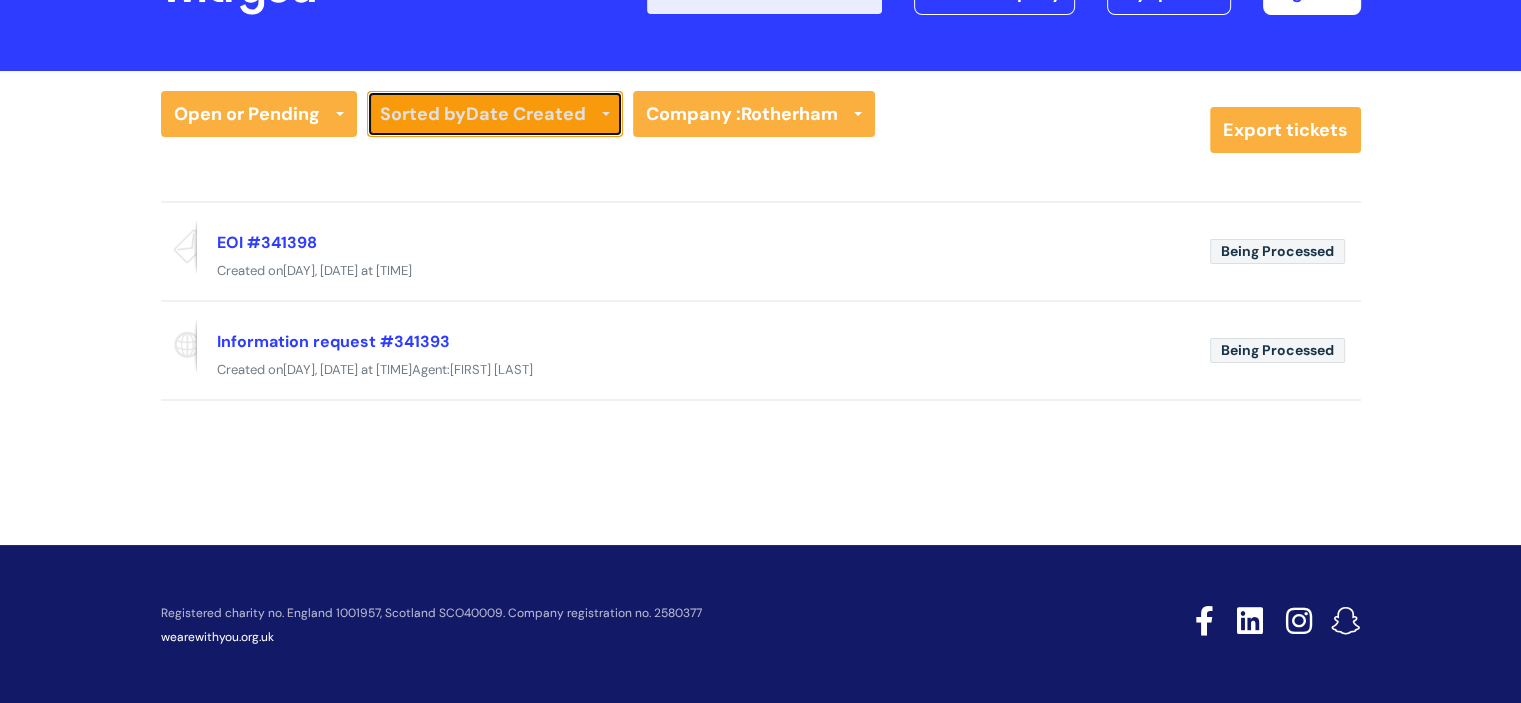 click on "Date Created" at bounding box center (526, 114) 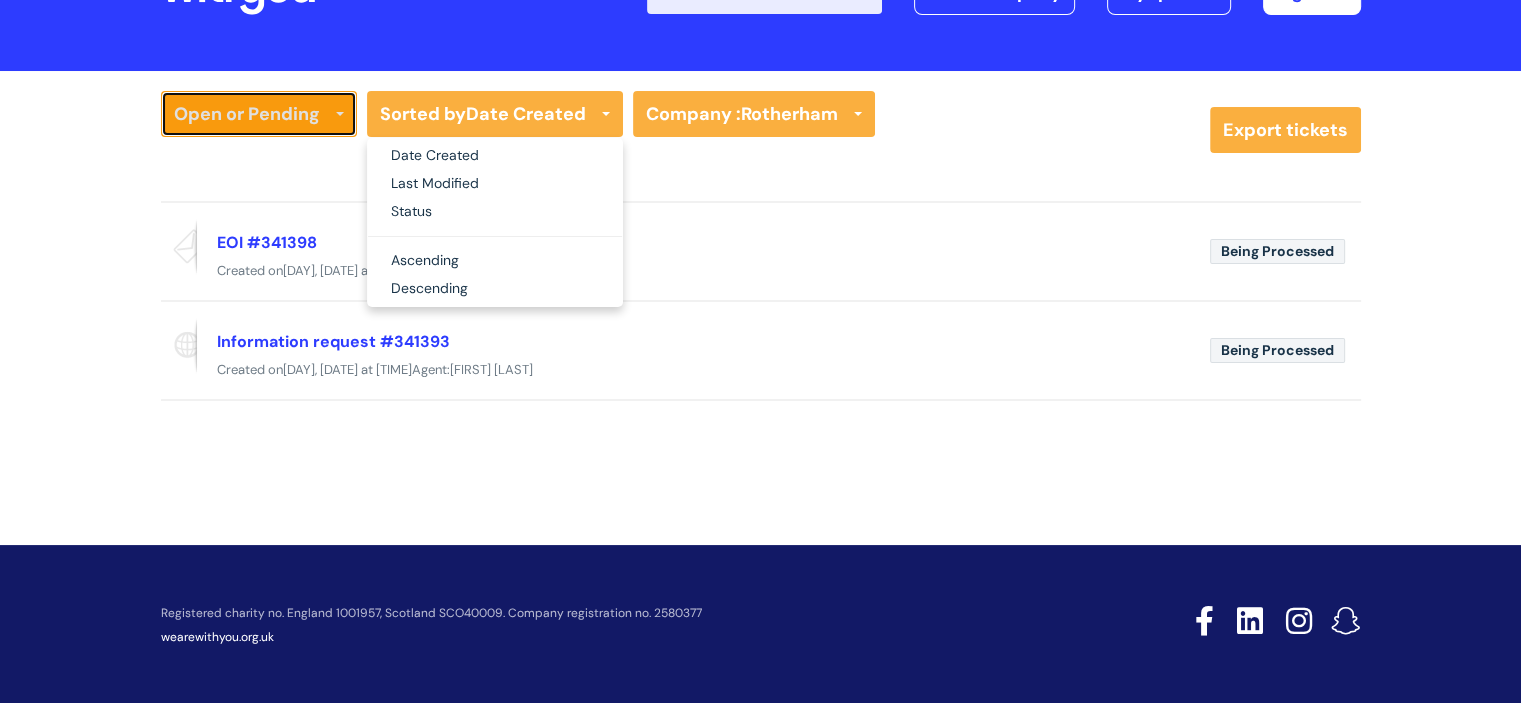 click on "Open or Pending" at bounding box center [259, 114] 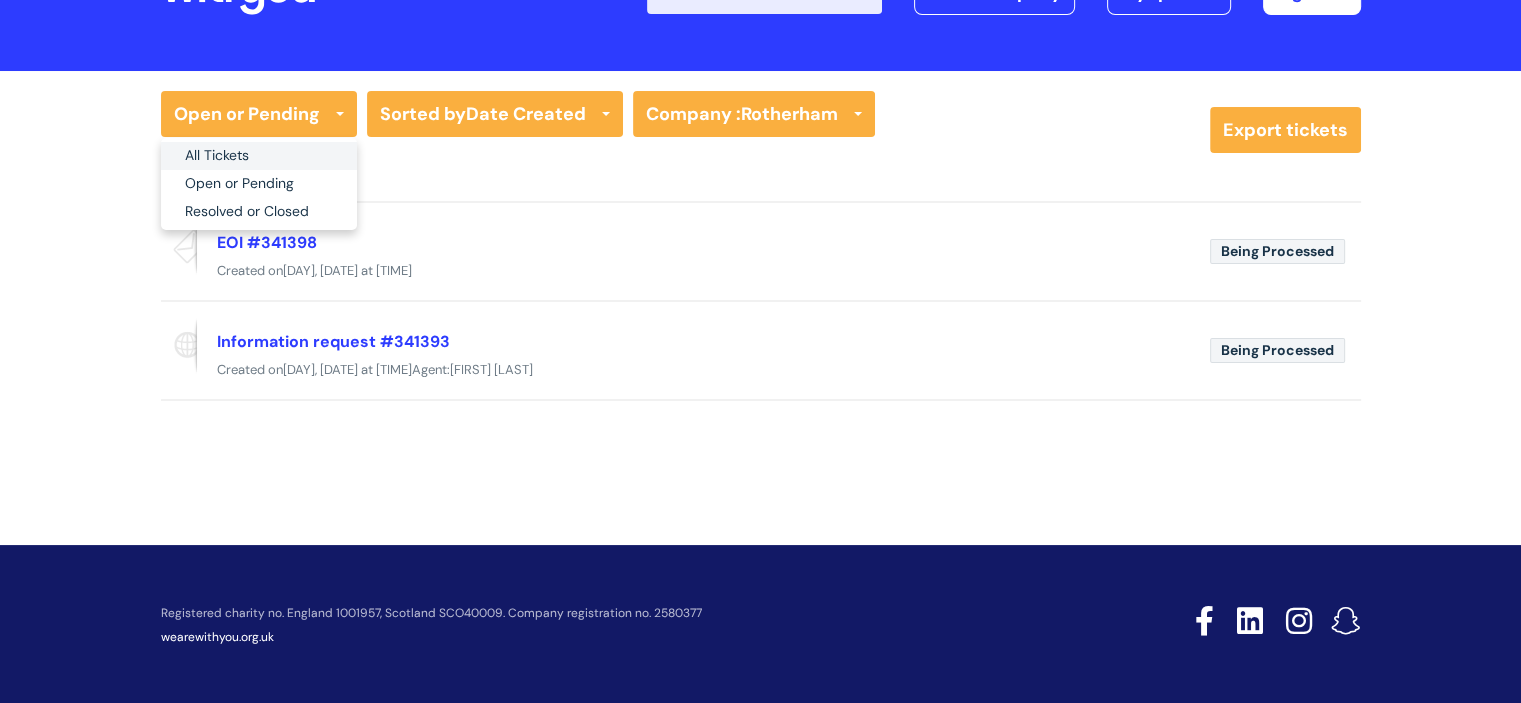 click on "All Tickets" at bounding box center [259, 156] 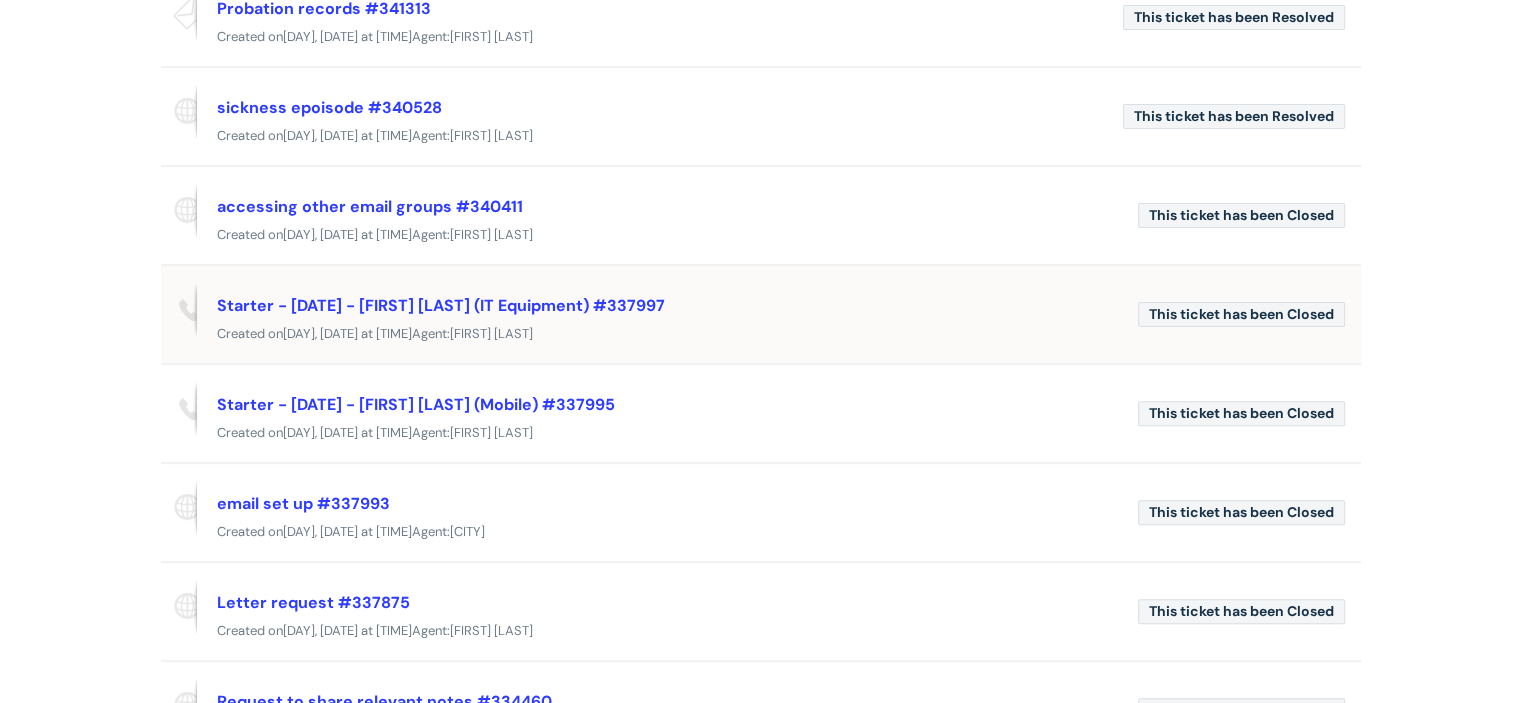 scroll, scrollTop: 700, scrollLeft: 0, axis: vertical 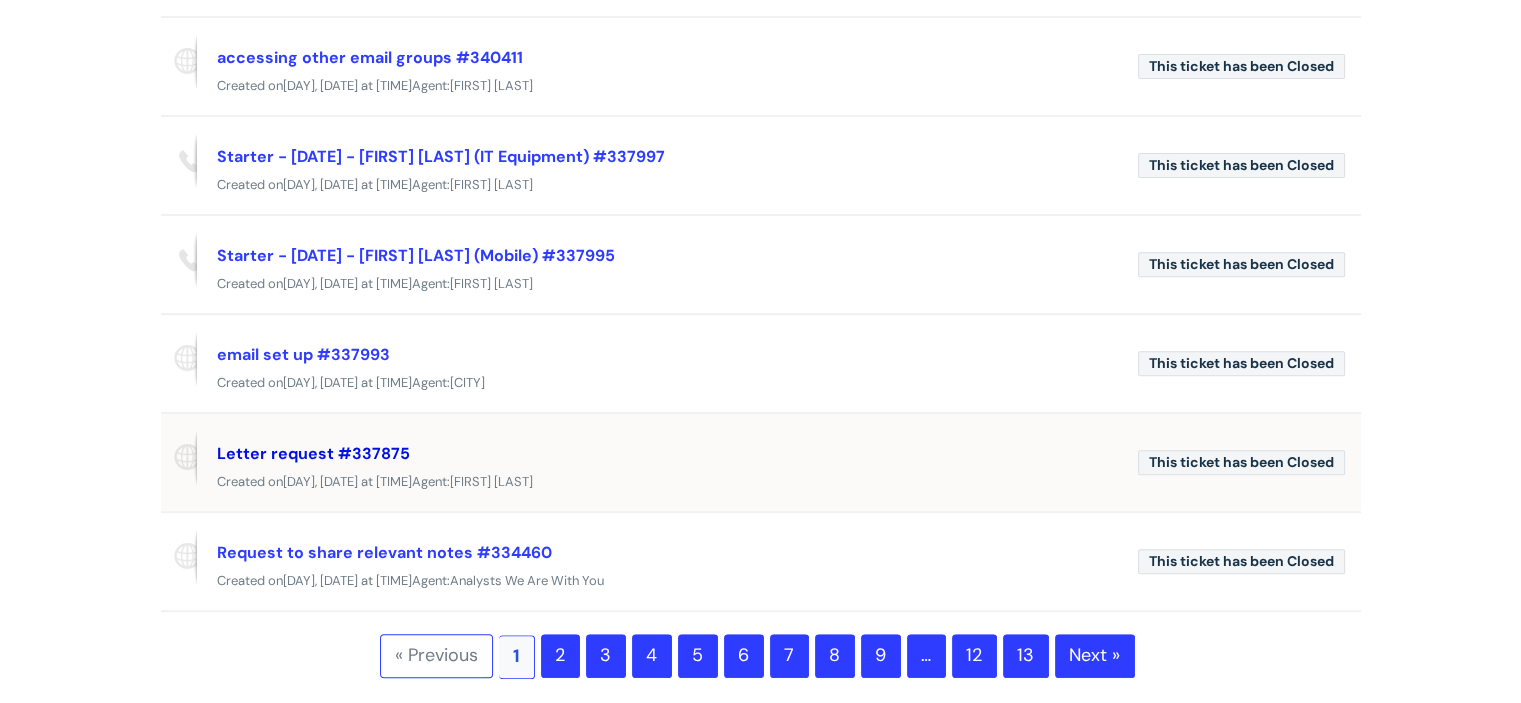click on "Letter request #337875" at bounding box center (313, 453) 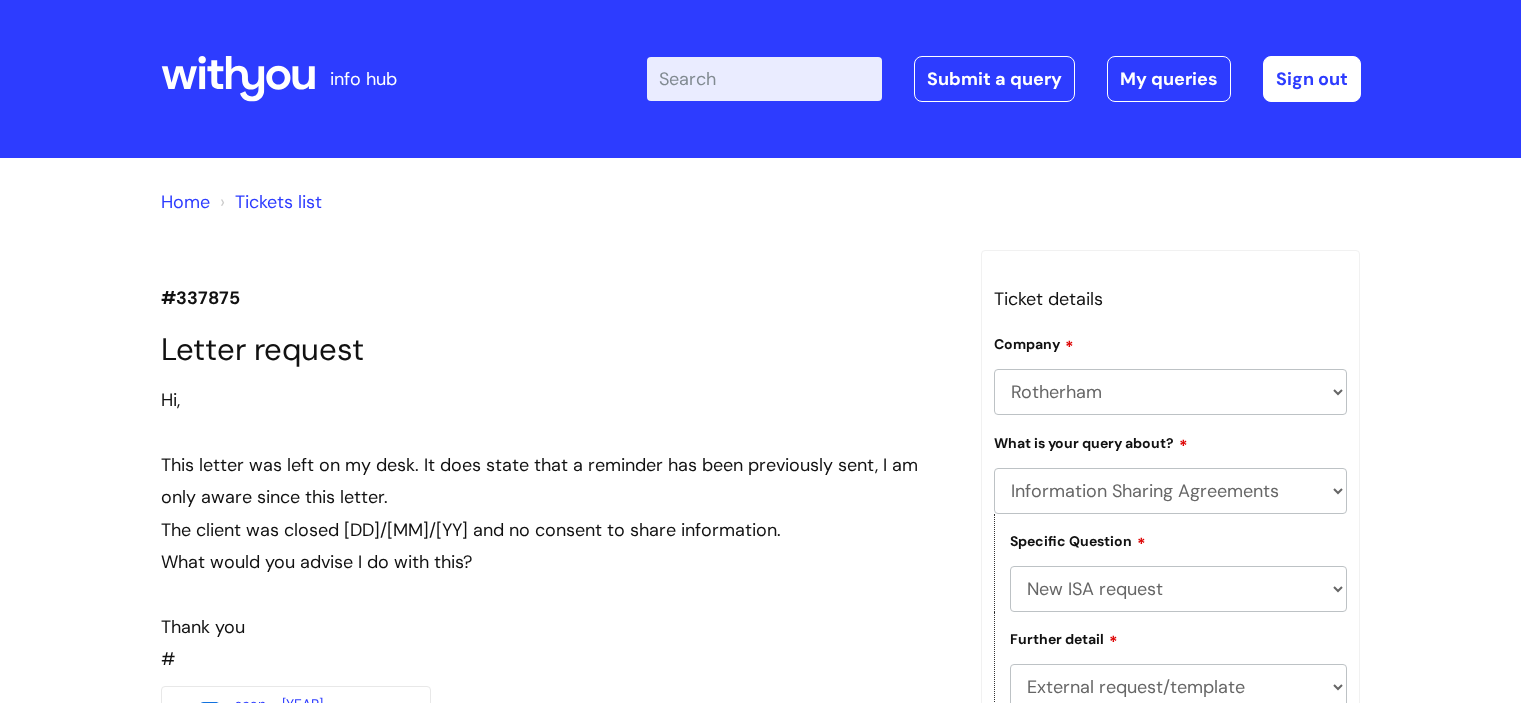 select on "Information Sharing Agreements" 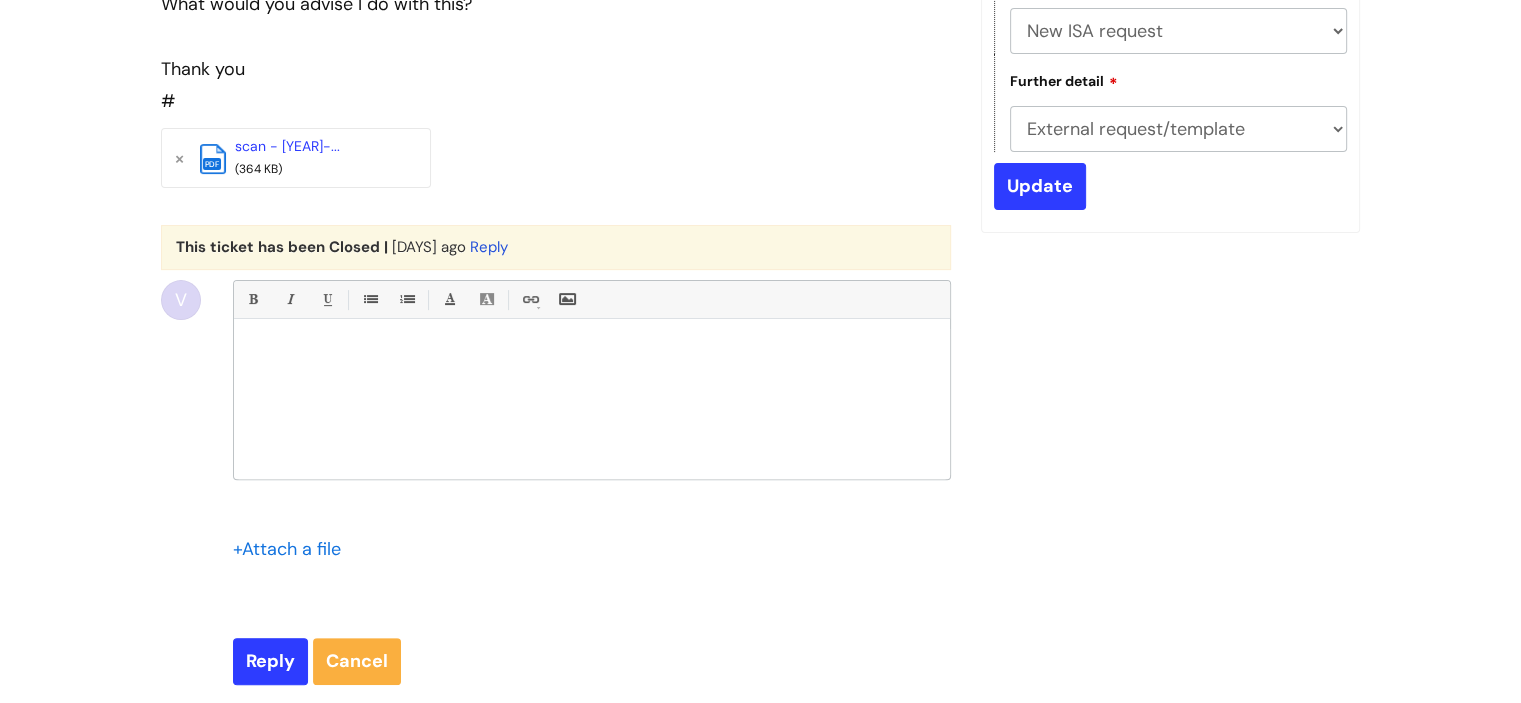 click at bounding box center (592, 404) 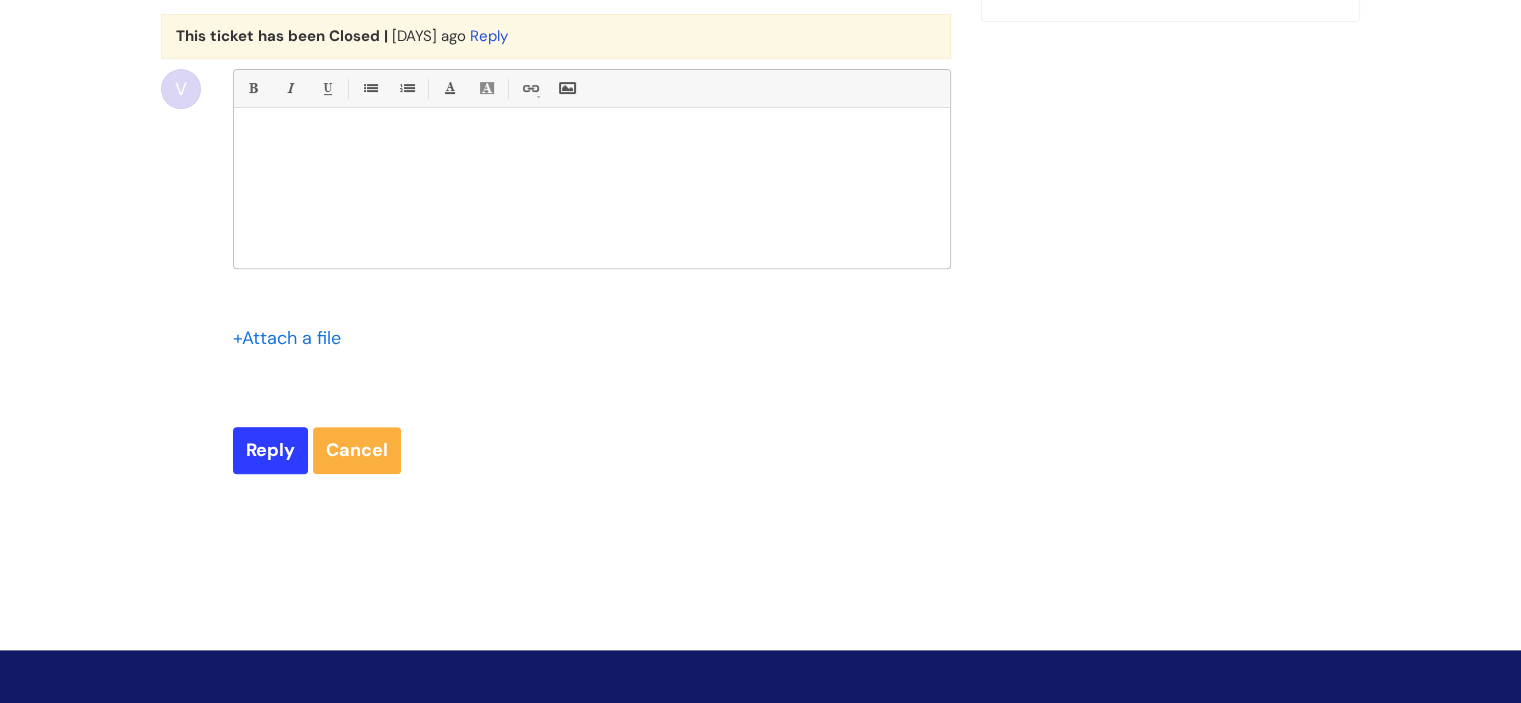 scroll, scrollTop: 858, scrollLeft: 0, axis: vertical 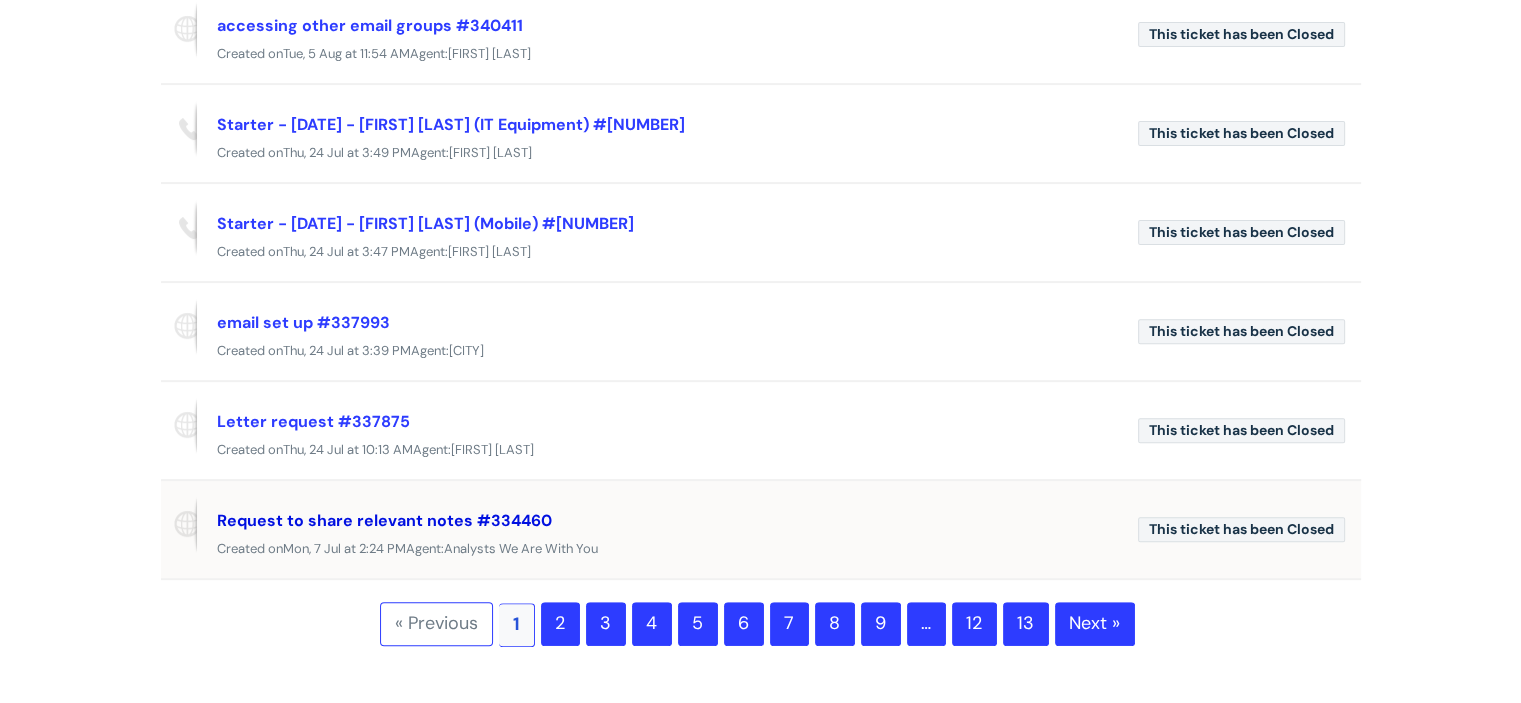 click on "Request to share relevant notes #334460" at bounding box center [384, 520] 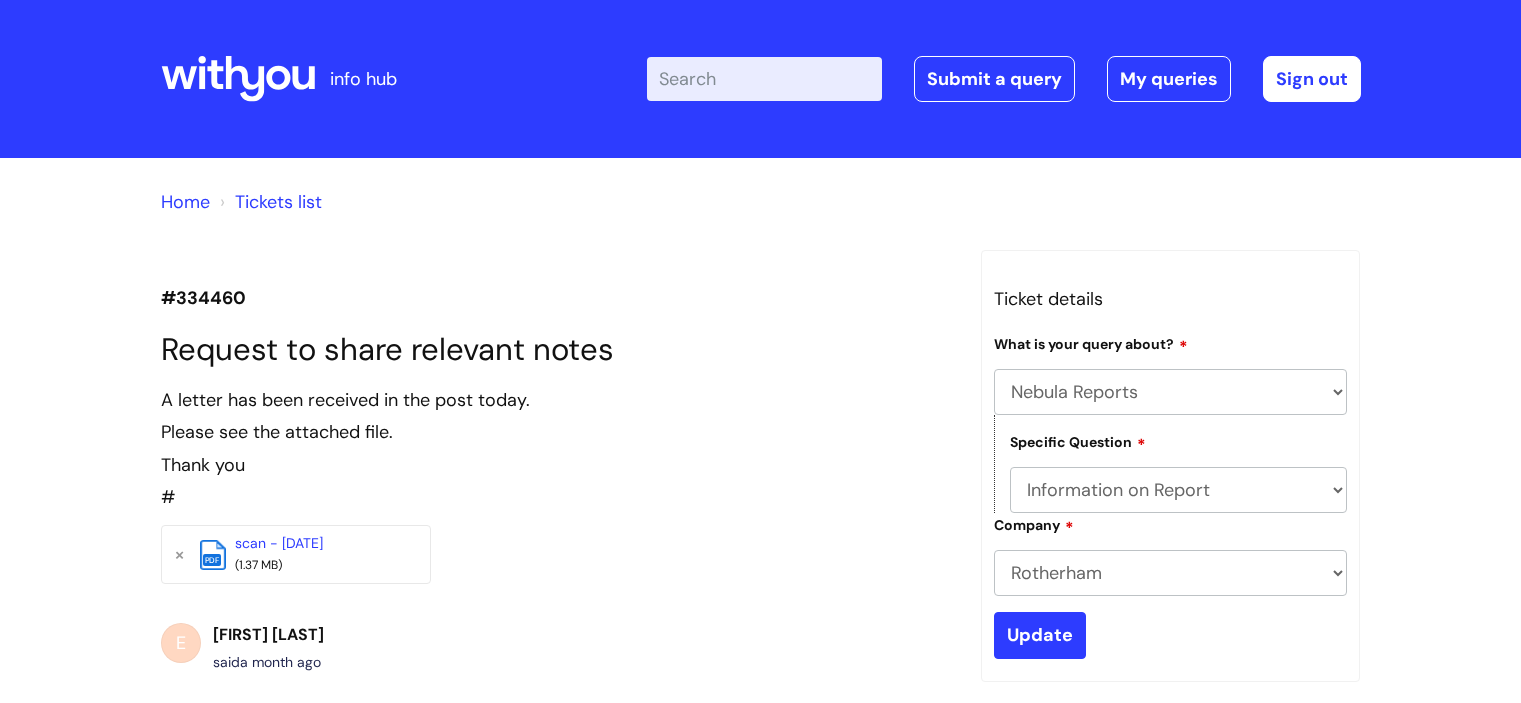 select on "Nebula Reports" 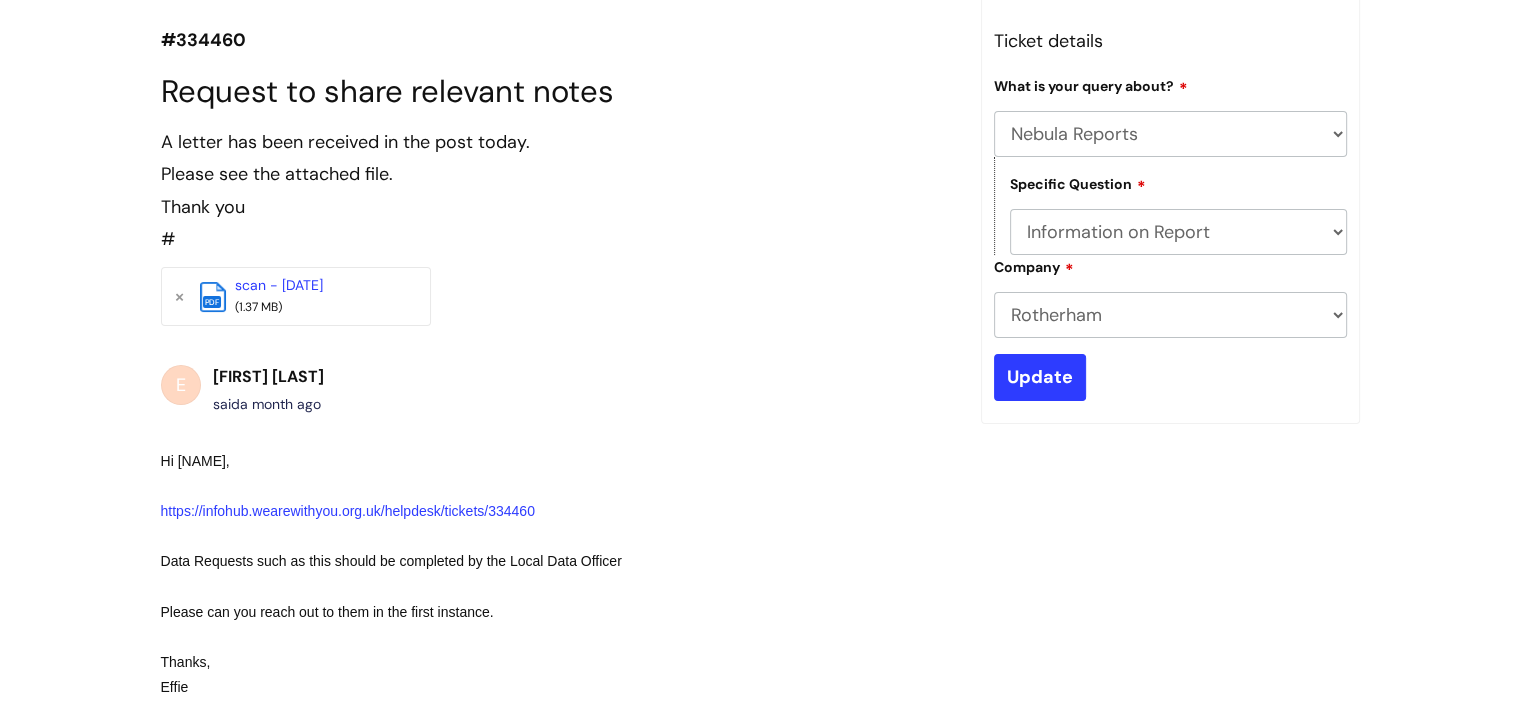 scroll, scrollTop: 214, scrollLeft: 0, axis: vertical 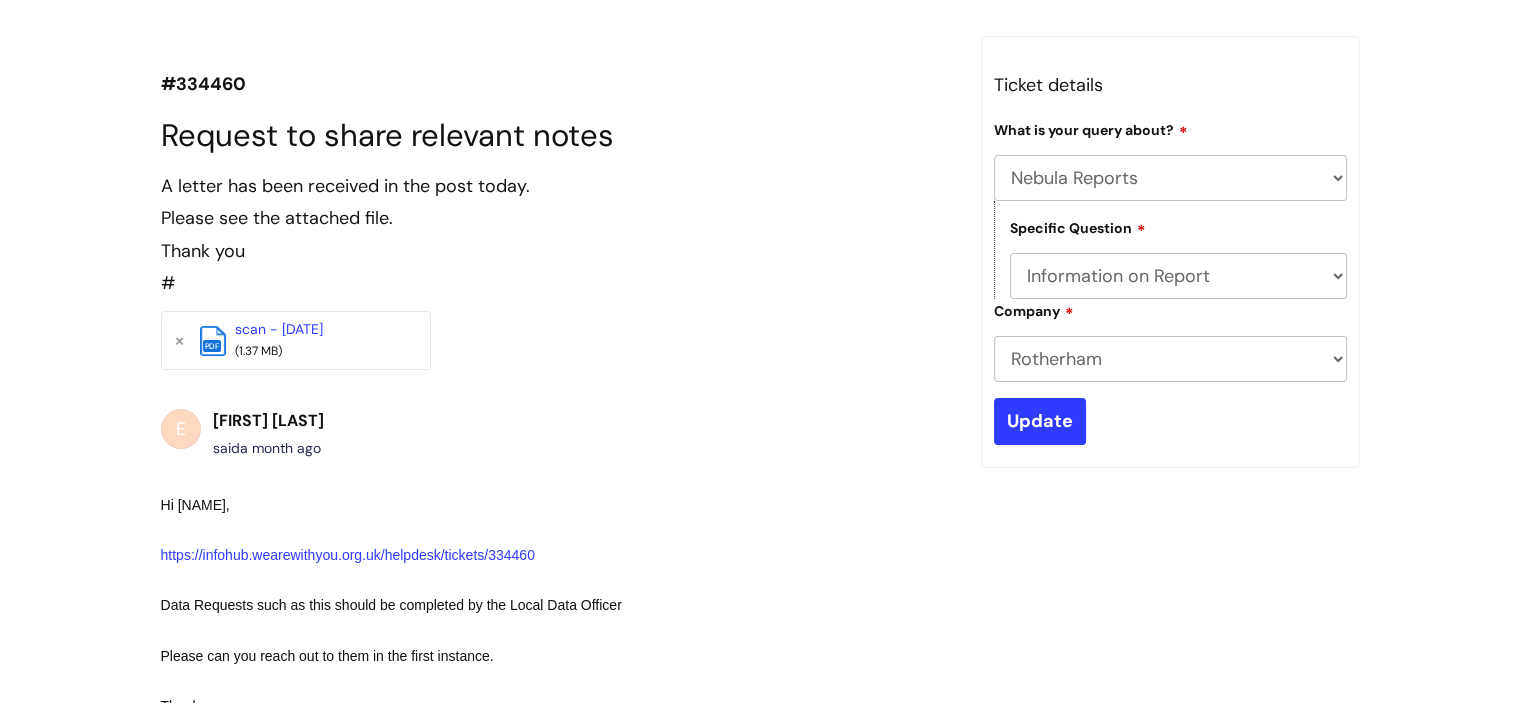 click on "(1.37 MB)" at bounding box center [315, 352] 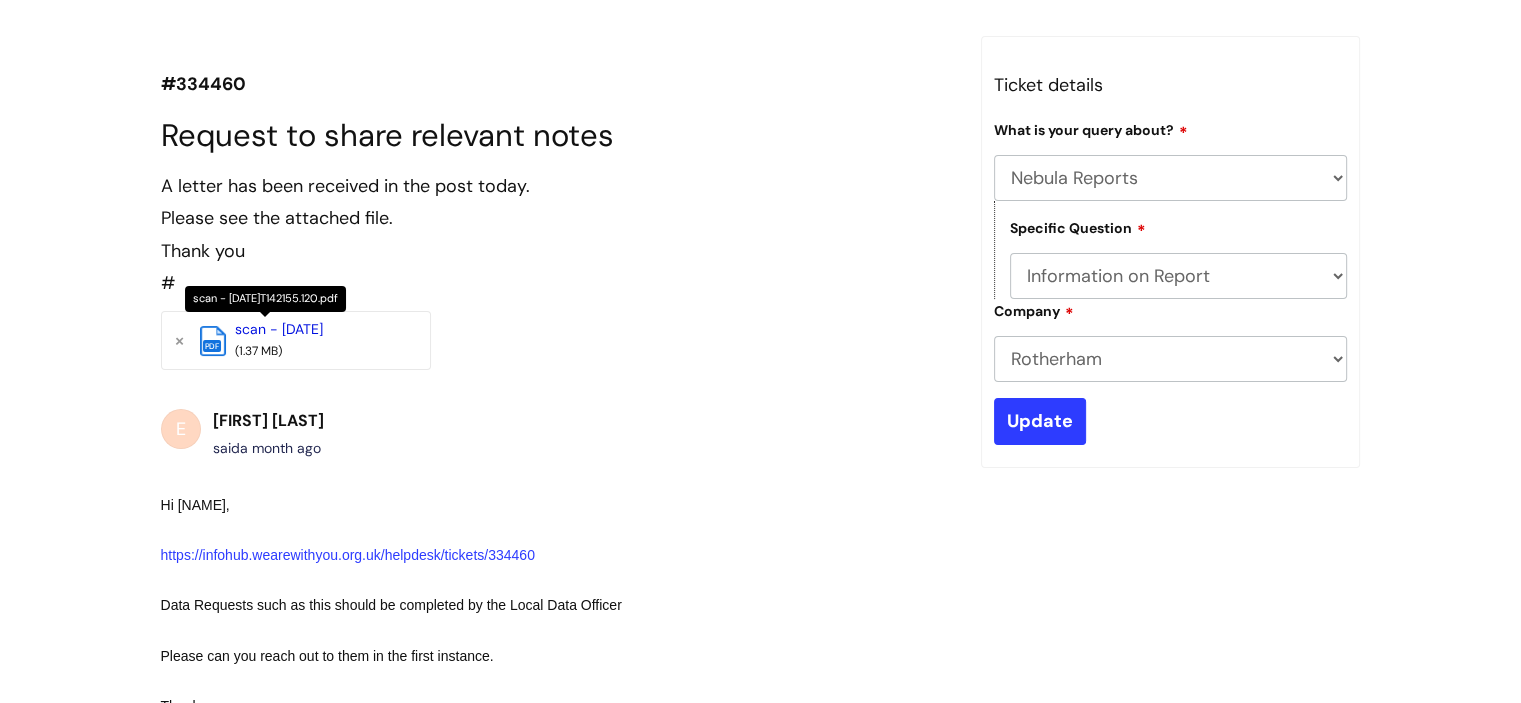 click on "scan - [DATE]" at bounding box center [279, 329] 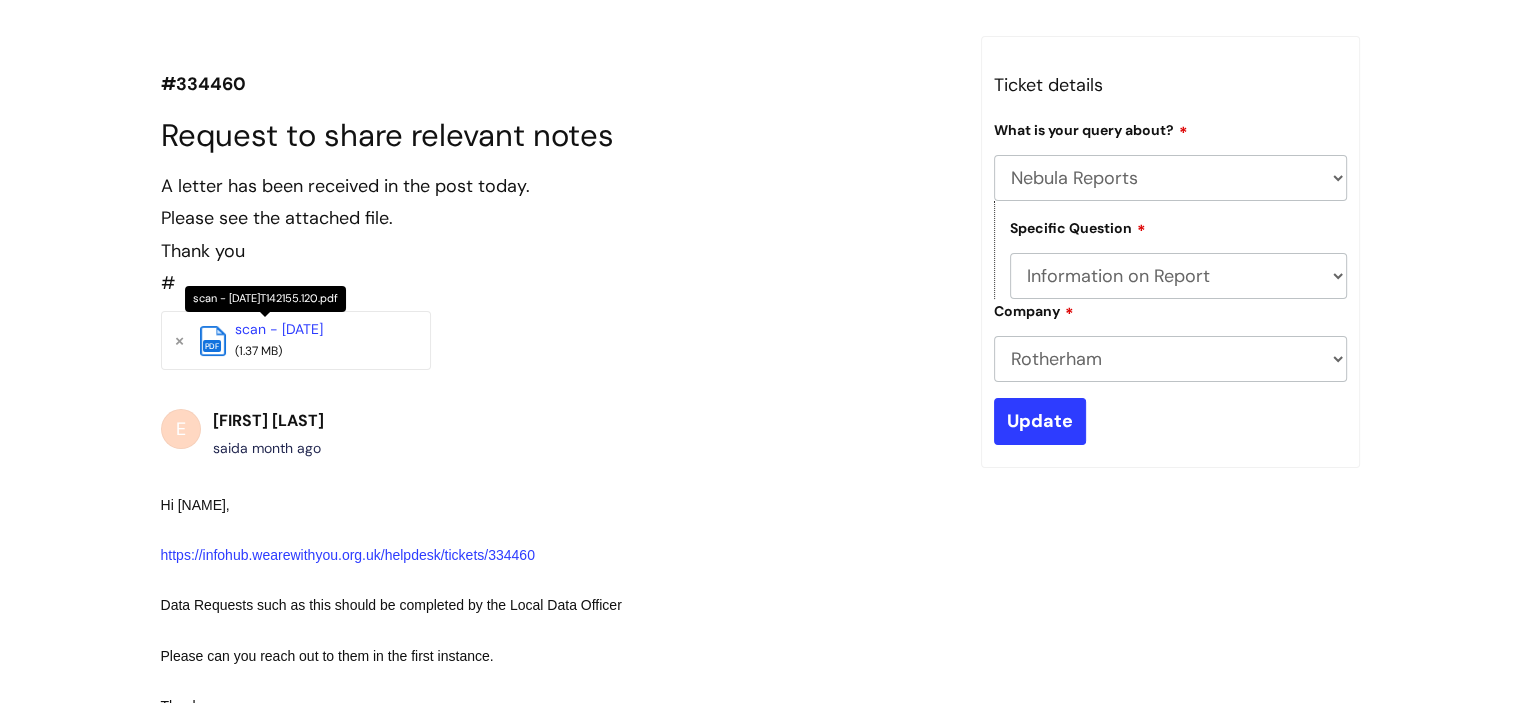 click on "#334460
Request to share relevant notes
A letter has been received in the post today.
Please see the attached file.
Thank you
#
pdf    scan - [DATE]  (1.37 MB)
E
[FIRST] [LAST]
said   a month ago
Hi [NAME],
Thanks,
[FIRST]" at bounding box center (556, 760) 